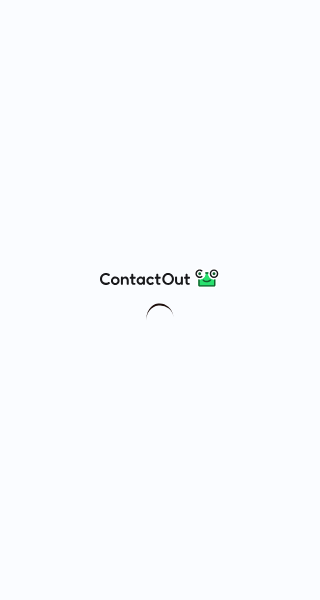 scroll, scrollTop: 0, scrollLeft: 0, axis: both 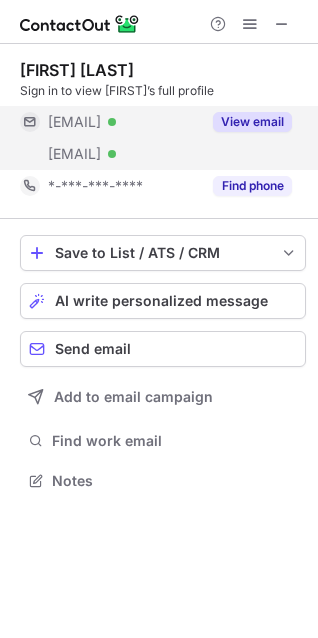 click on "View email" at bounding box center (252, 122) 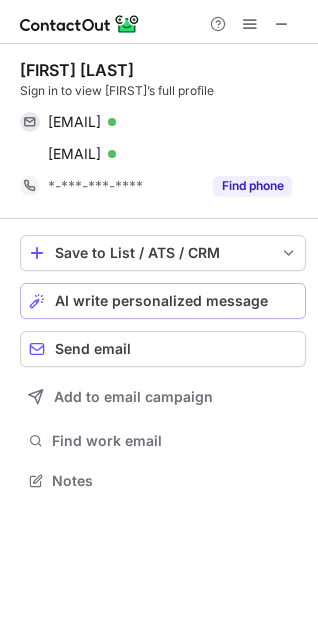 click on "AI write personalized message" at bounding box center [161, 301] 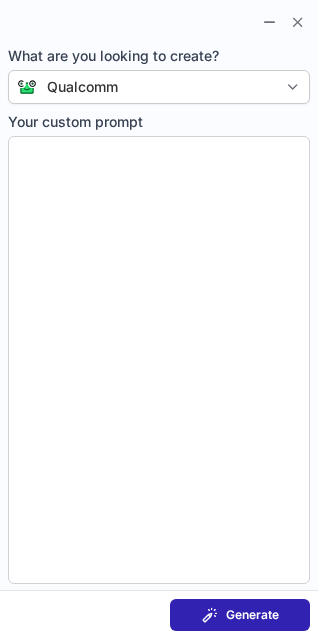 type on "**********" 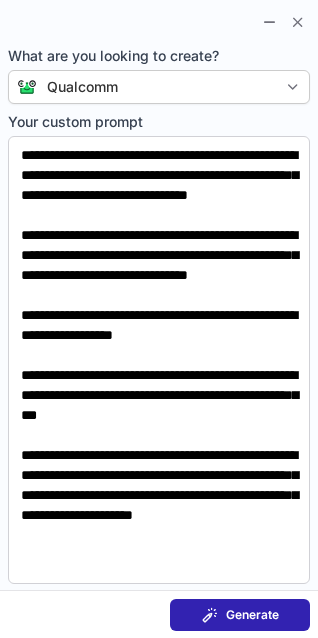 type 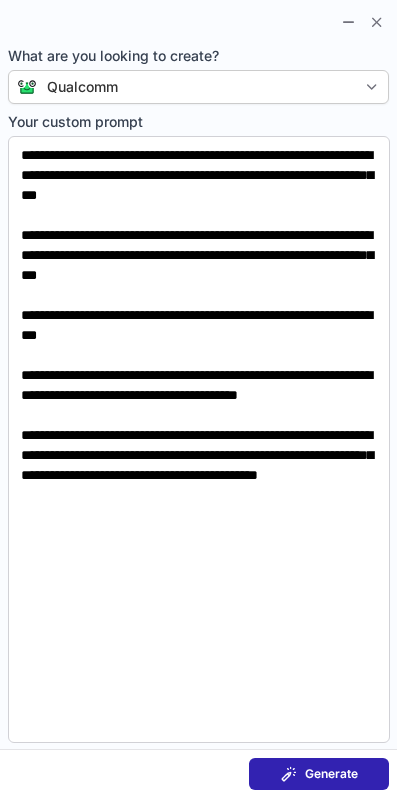 scroll, scrollTop: 10, scrollLeft: 10, axis: both 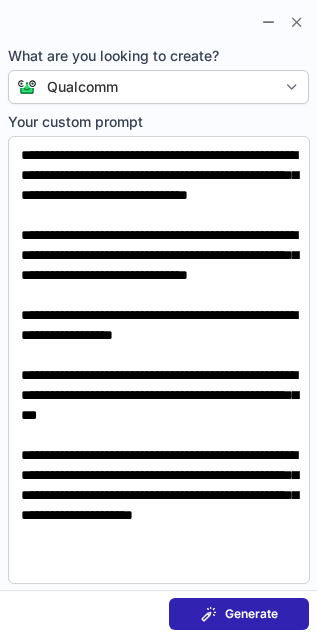click on "Generate" at bounding box center (251, 614) 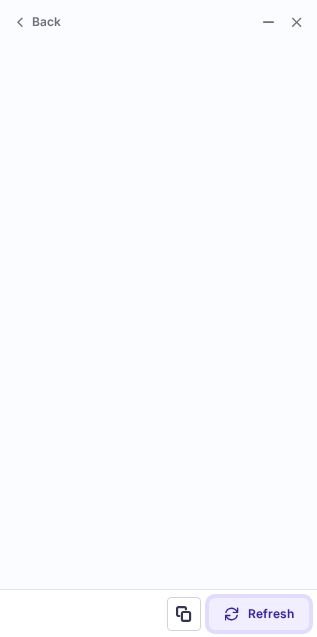 click on "Refresh" at bounding box center (271, 614) 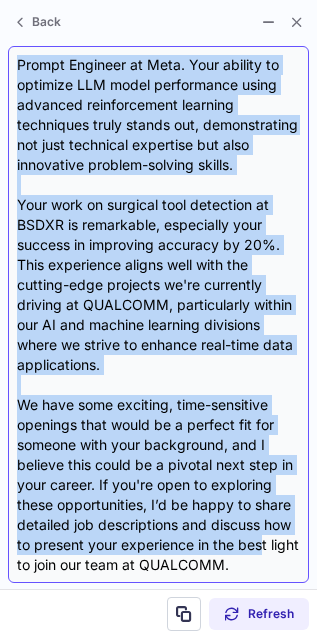 scroll, scrollTop: 360, scrollLeft: 0, axis: vertical 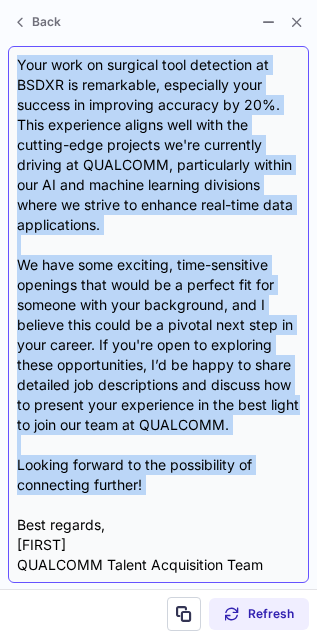 drag, startPoint x: 19, startPoint y: 140, endPoint x: 264, endPoint y: 496, distance: 432.15854 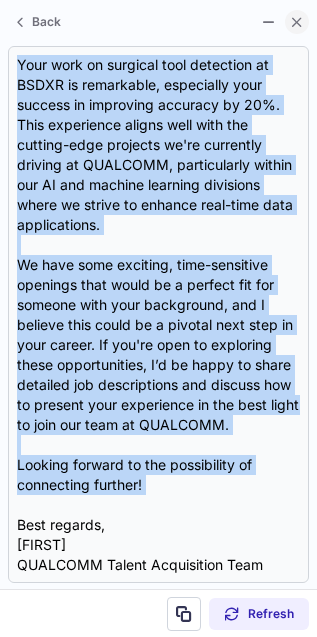 click at bounding box center [297, 22] 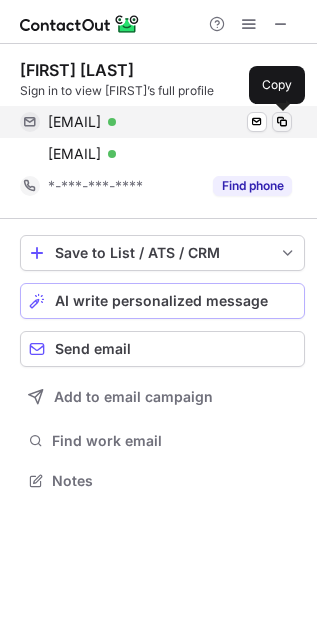 click at bounding box center (282, 122) 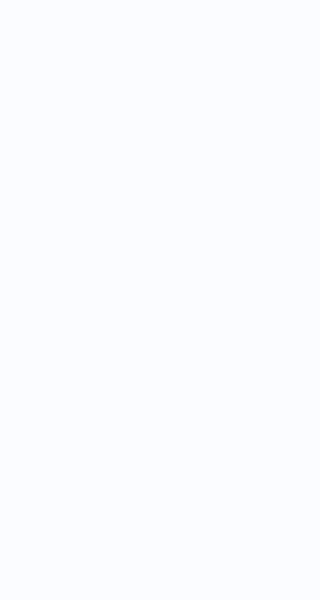 scroll, scrollTop: 0, scrollLeft: 0, axis: both 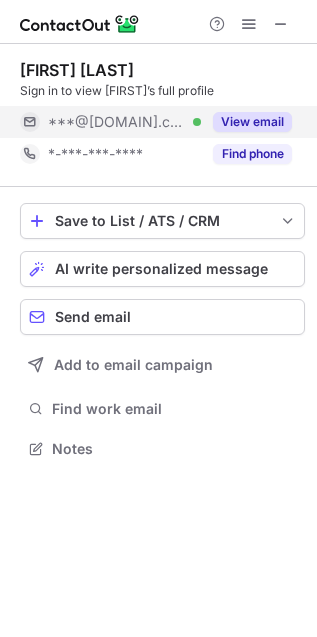click on "View email" at bounding box center (252, 122) 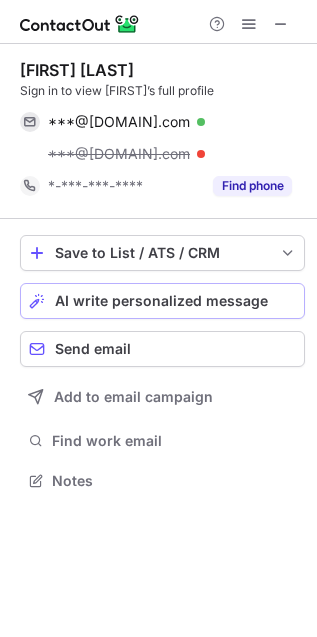 scroll, scrollTop: 10, scrollLeft: 10, axis: both 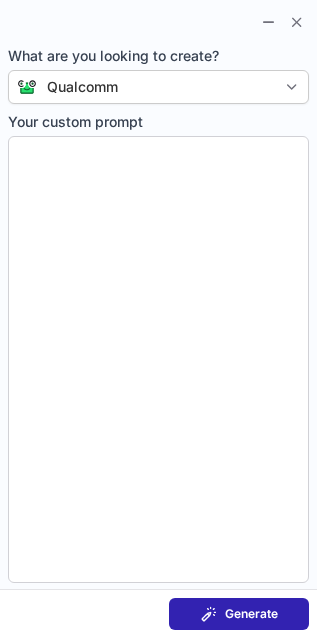 type on "**********" 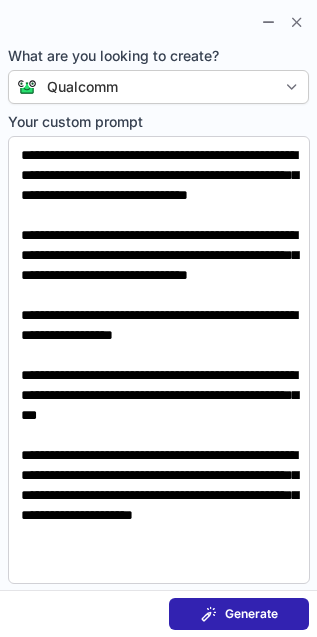 scroll, scrollTop: 435, scrollLeft: 317, axis: both 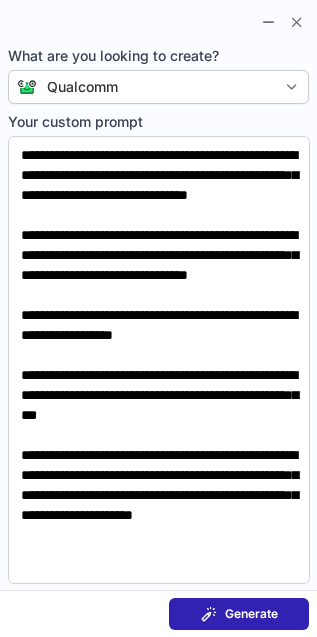 click on "Generate" at bounding box center [251, 614] 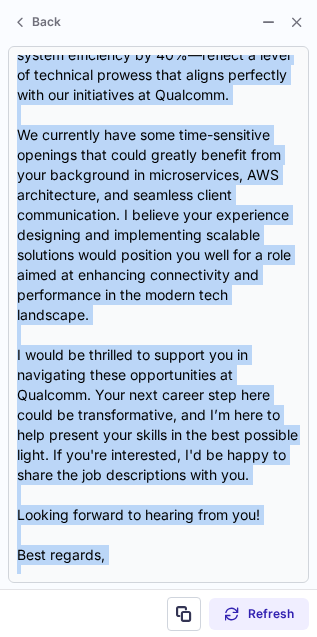 scroll, scrollTop: 500, scrollLeft: 0, axis: vertical 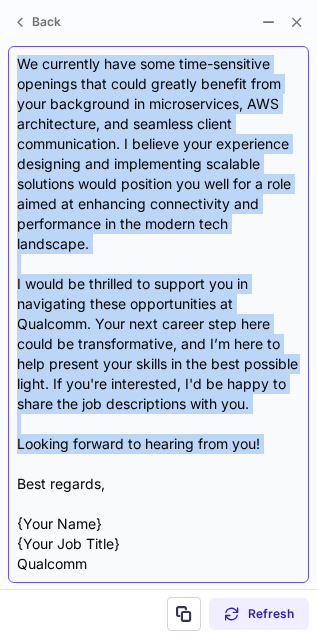 drag, startPoint x: 19, startPoint y: 147, endPoint x: 156, endPoint y: 464, distance: 345.33752 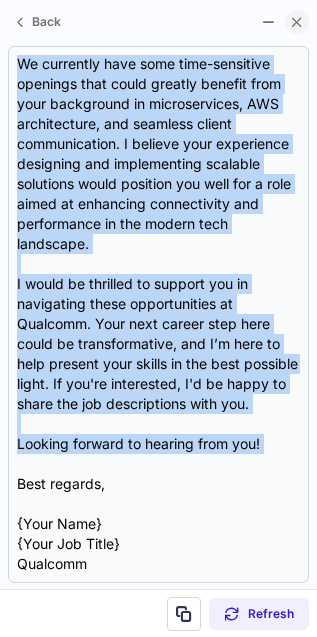 click at bounding box center [297, 22] 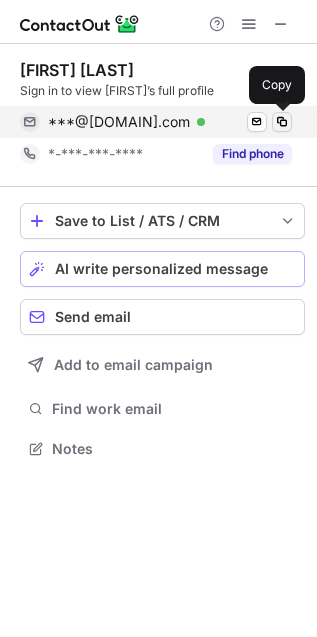 click at bounding box center [282, 122] 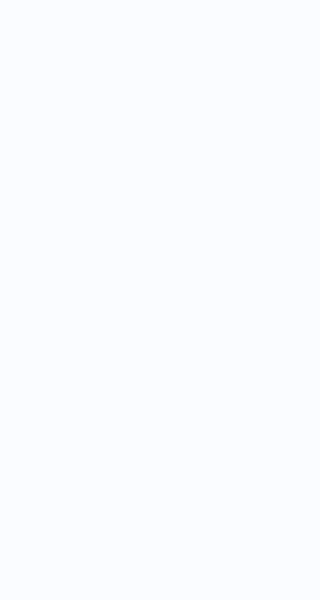 scroll, scrollTop: 0, scrollLeft: 0, axis: both 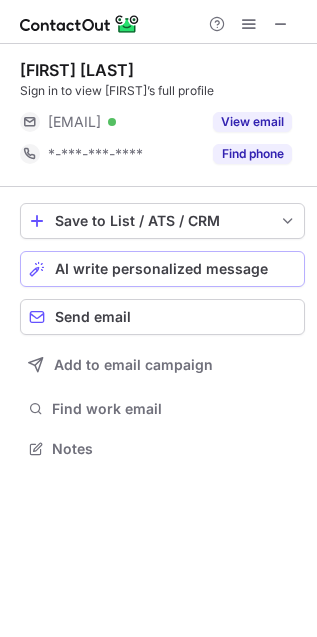 click on "View email" at bounding box center [252, 122] 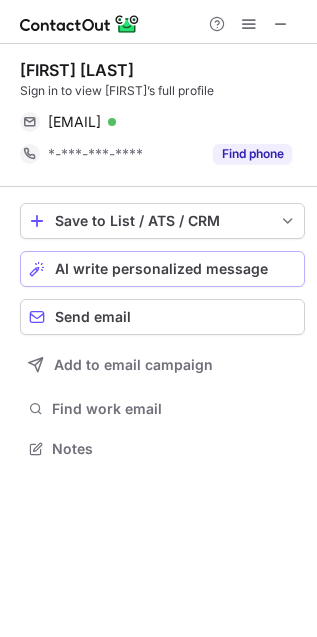 click on "AI write personalized message" at bounding box center [175, 269] 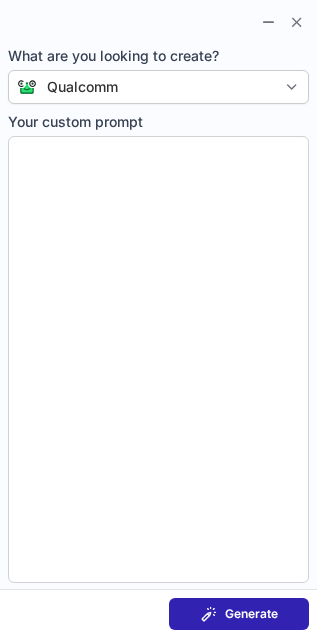 type on "**********" 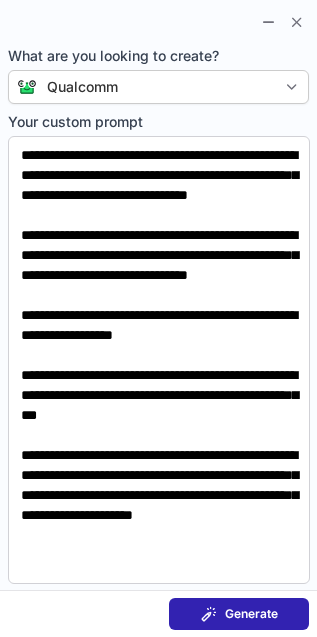 click on "Generate" at bounding box center [251, 614] 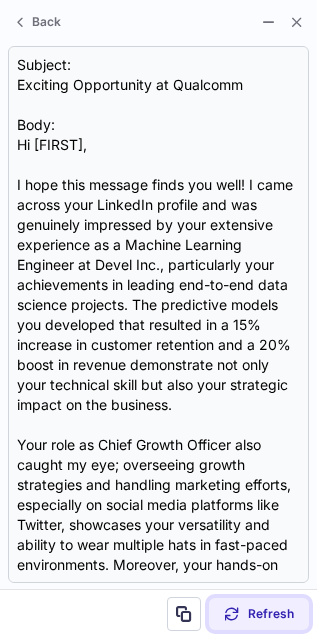 click on "Refresh" at bounding box center (259, 614) 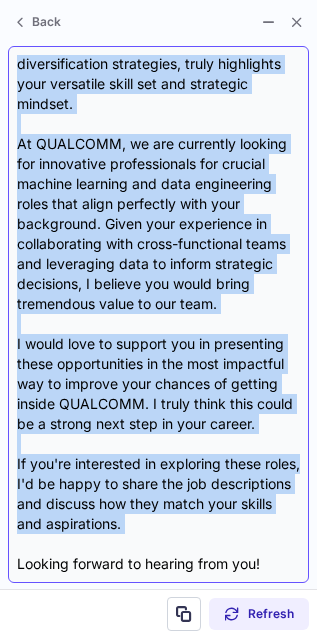 scroll, scrollTop: 480, scrollLeft: 0, axis: vertical 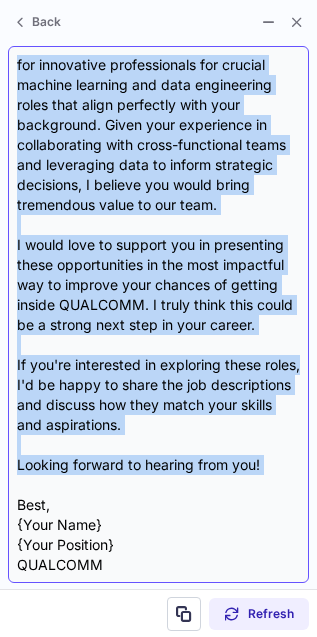 drag, startPoint x: 15, startPoint y: 140, endPoint x: 236, endPoint y: 486, distance: 410.55695 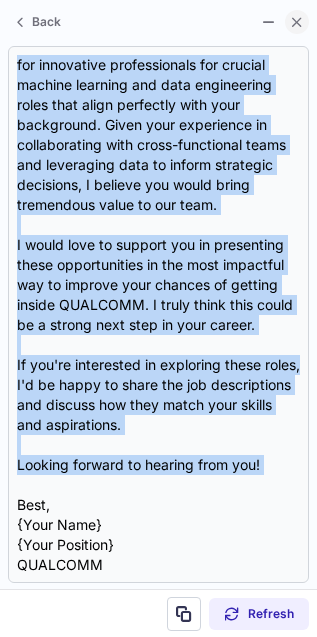 click at bounding box center (297, 22) 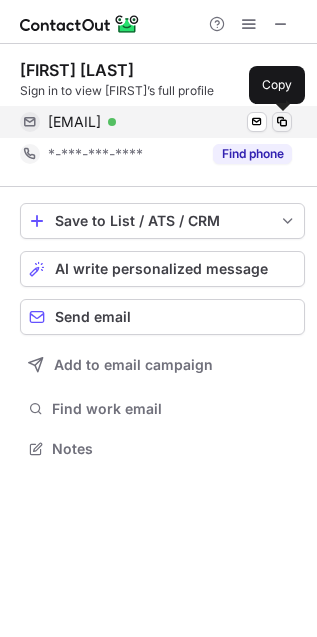 click at bounding box center [282, 122] 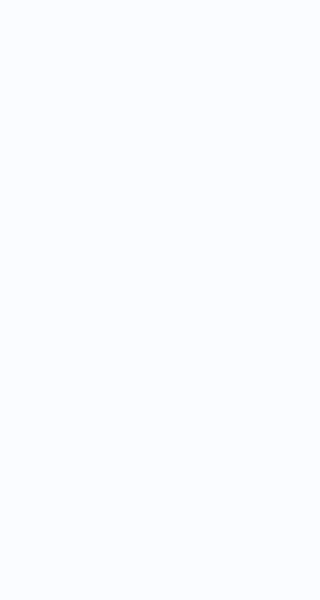scroll, scrollTop: 0, scrollLeft: 0, axis: both 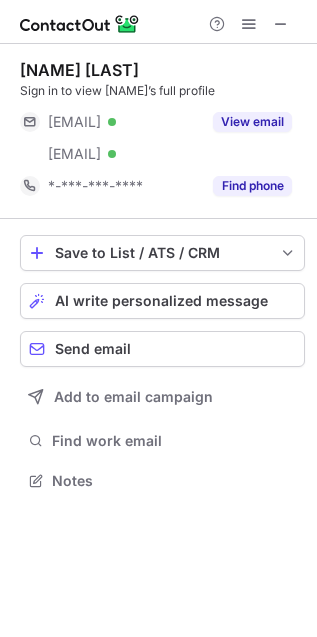 click on "Save to List / ATS / CRM List Select Lever Connect Greenhouse Connect Salesforce Connect Hubspot Connect Bullhorn Connect Zapier (100+ Applications) Connect Request a new integration AI write personalized message Send email Add to email campaign Find work email Notes" at bounding box center (162, 365) 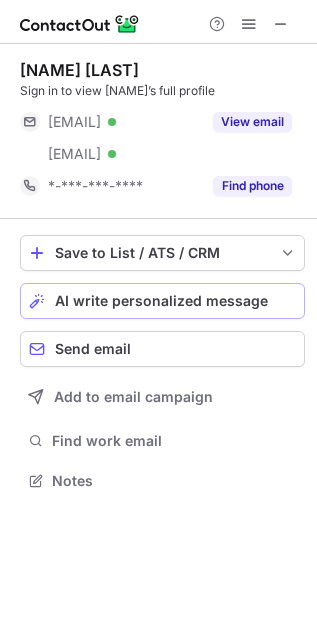 click on "AI write personalized message" at bounding box center (161, 301) 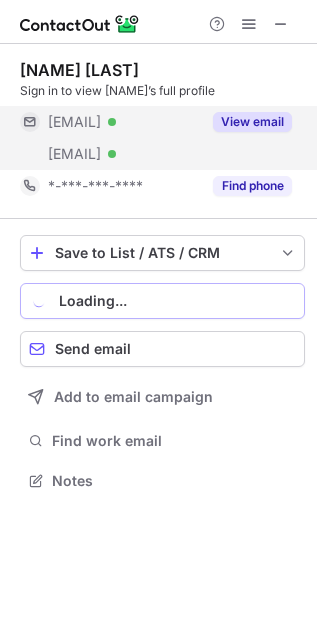 click on "View email" at bounding box center (252, 122) 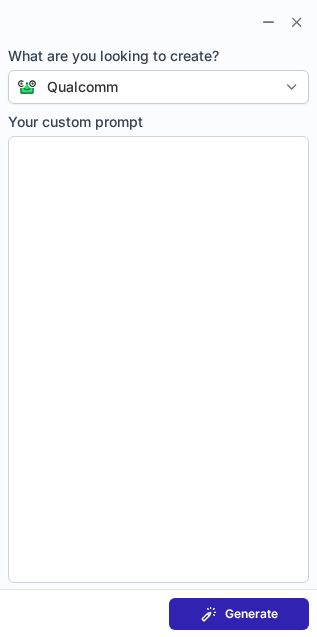 type on "**********" 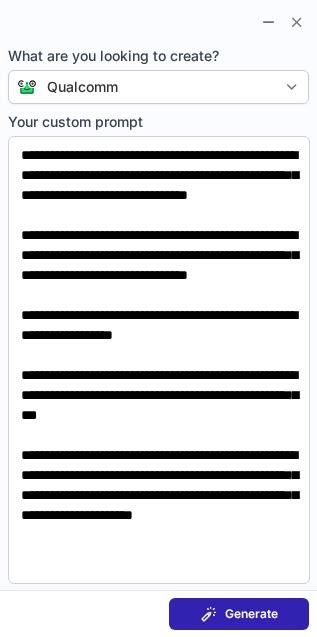 click on "Generate" at bounding box center (251, 614) 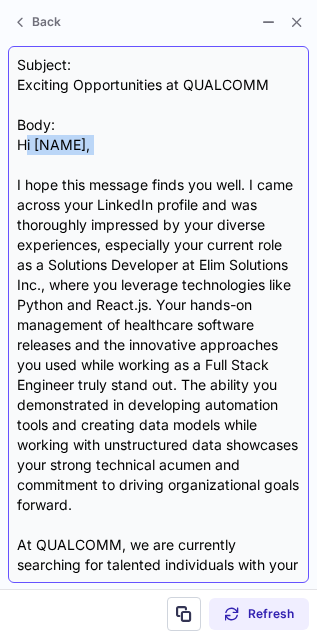drag, startPoint x: 25, startPoint y: 140, endPoint x: 48, endPoint y: 168, distance: 36.23534 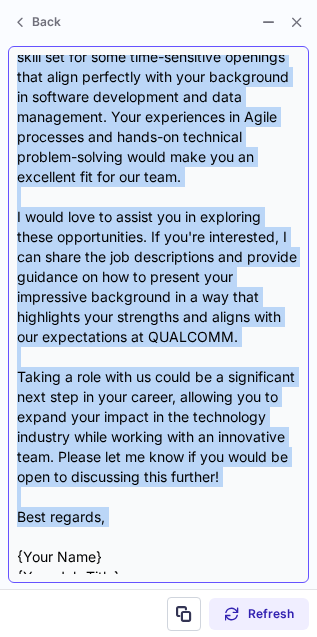scroll, scrollTop: 580, scrollLeft: 0, axis: vertical 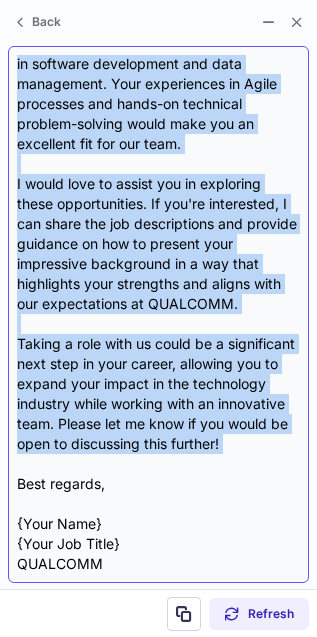 drag, startPoint x: 19, startPoint y: 146, endPoint x: 226, endPoint y: 466, distance: 381.11548 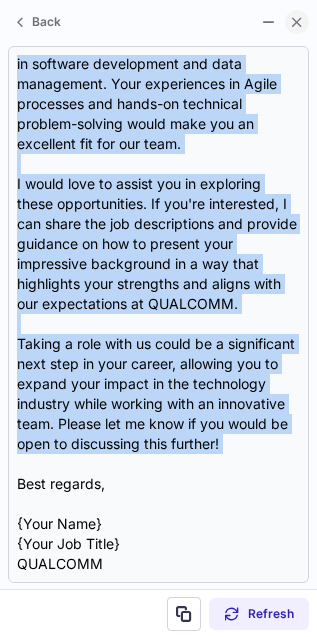 click at bounding box center (297, 22) 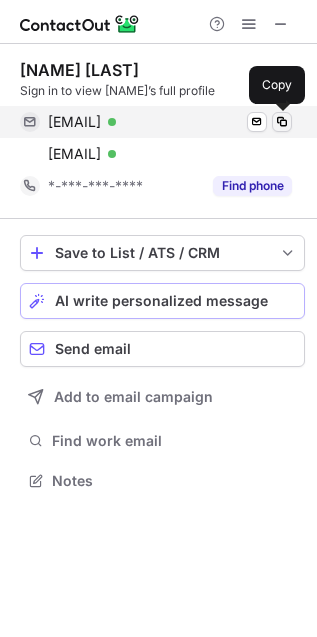 click at bounding box center (282, 122) 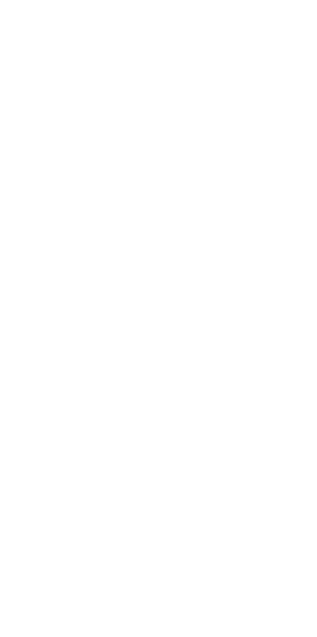 scroll, scrollTop: 0, scrollLeft: 0, axis: both 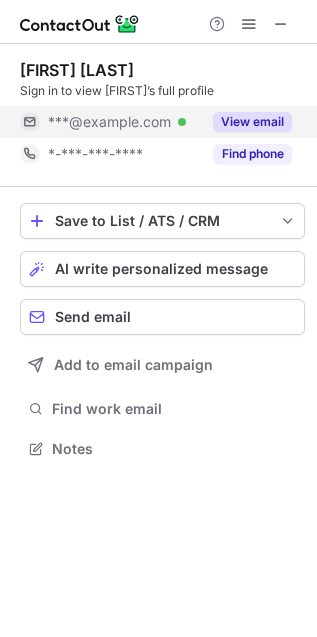 click on "View email" at bounding box center [252, 122] 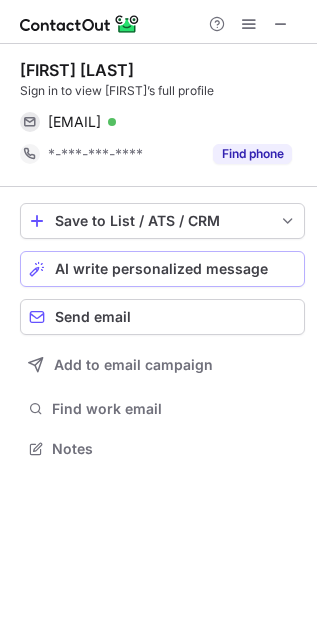 click on "AI write personalized message" at bounding box center [161, 269] 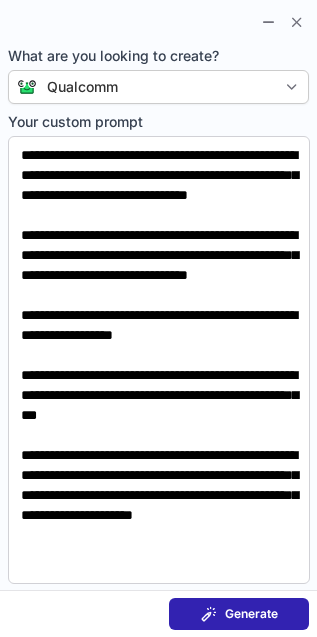 click on "Generate" at bounding box center [251, 614] 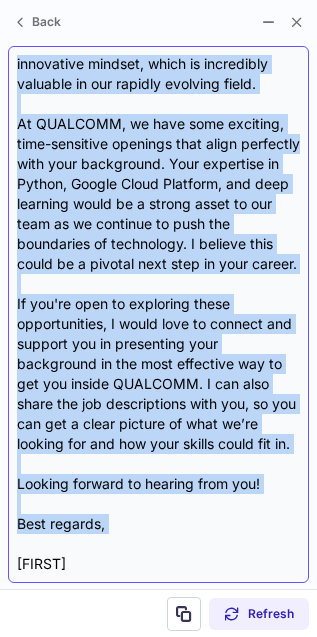 scroll, scrollTop: 380, scrollLeft: 0, axis: vertical 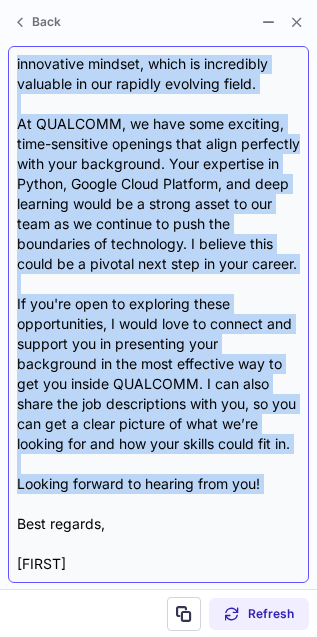 drag, startPoint x: 13, startPoint y: 138, endPoint x: 195, endPoint y: 507, distance: 411.4426 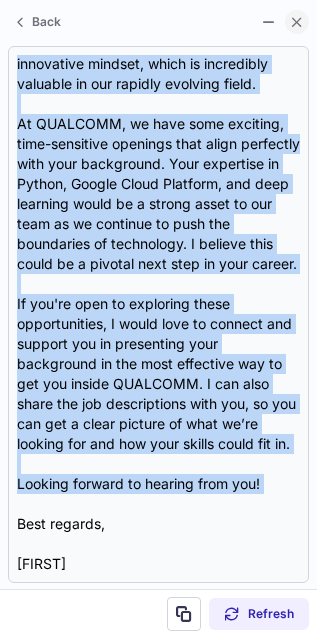click at bounding box center (297, 22) 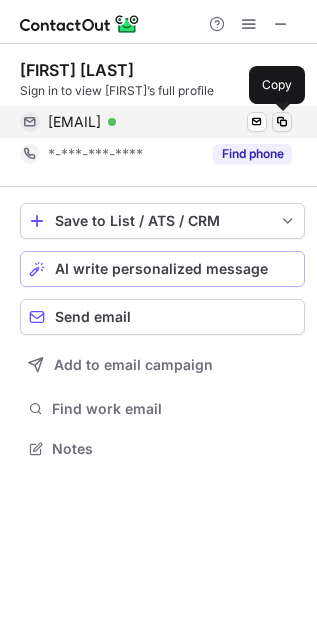 click at bounding box center (282, 122) 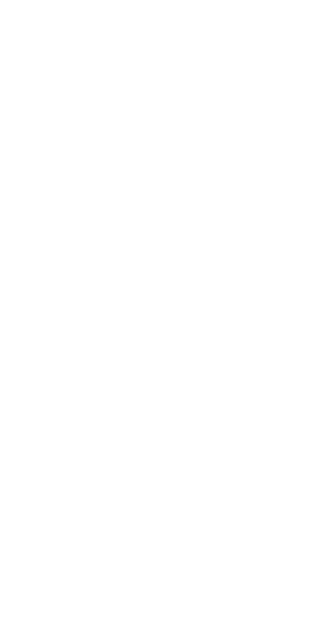 scroll, scrollTop: 0, scrollLeft: 0, axis: both 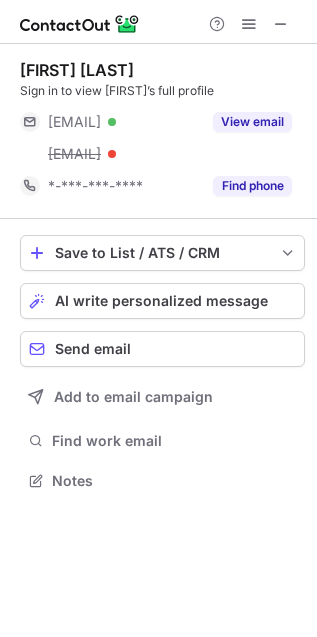 click on "View email" at bounding box center (252, 122) 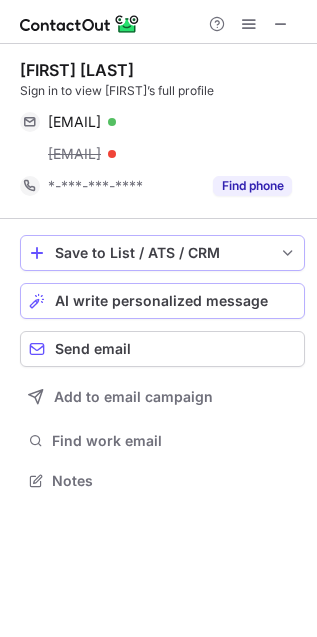 click on "AI write personalized message" at bounding box center [162, 301] 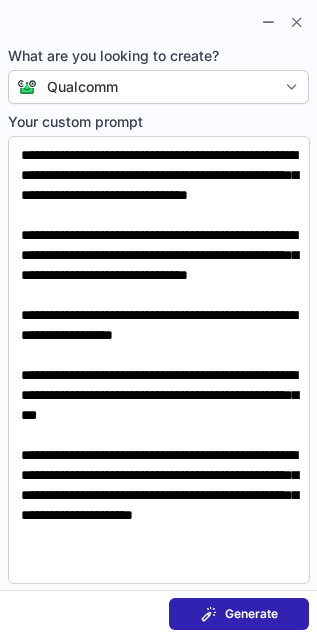 click on "Generate" at bounding box center [251, 614] 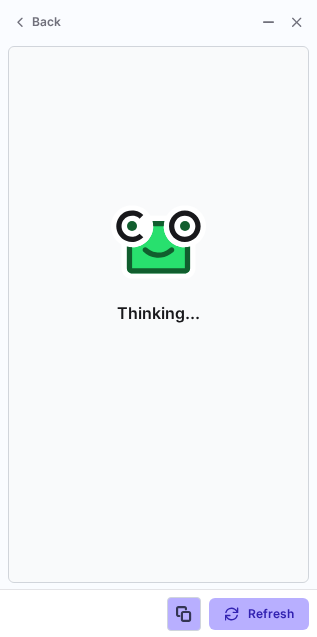 scroll, scrollTop: 435, scrollLeft: 317, axis: both 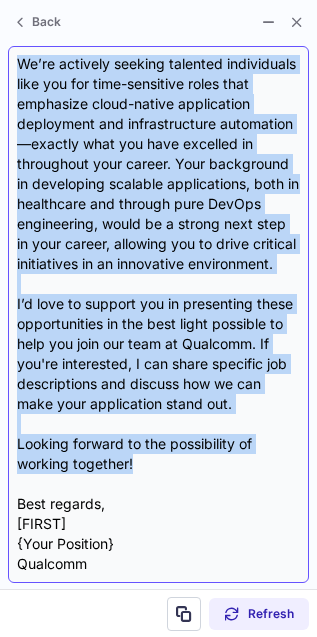 drag, startPoint x: 21, startPoint y: 137, endPoint x: 215, endPoint y: 467, distance: 382.8002 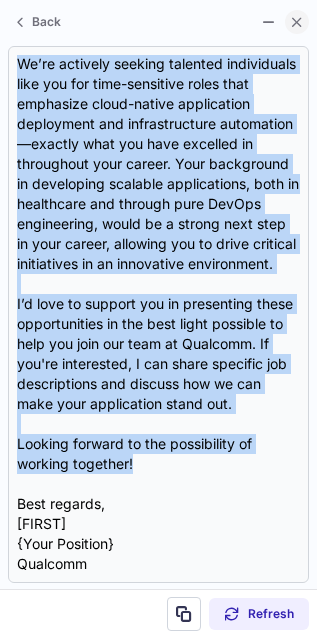 click at bounding box center [297, 22] 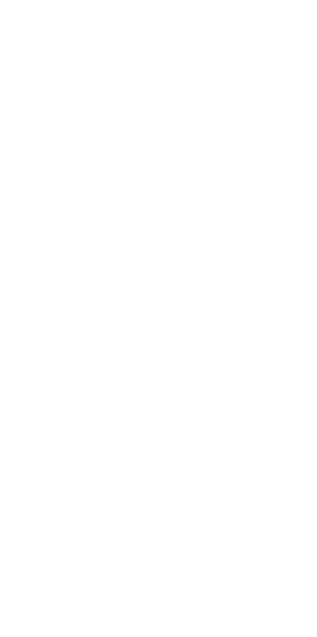 scroll, scrollTop: 0, scrollLeft: 0, axis: both 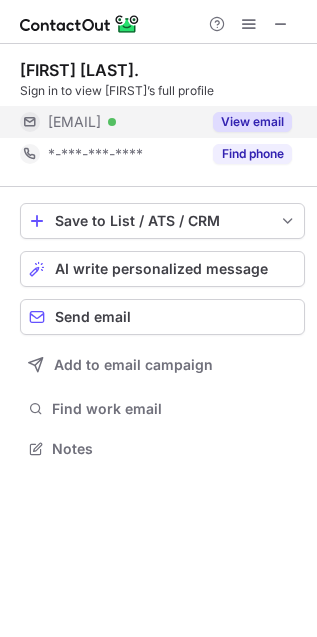 click on "View email" at bounding box center [252, 122] 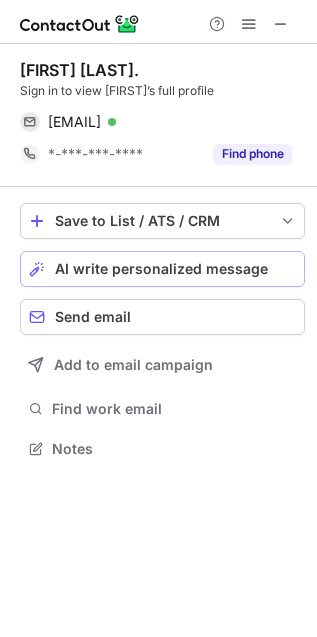 click on "AI write personalized message" at bounding box center [161, 269] 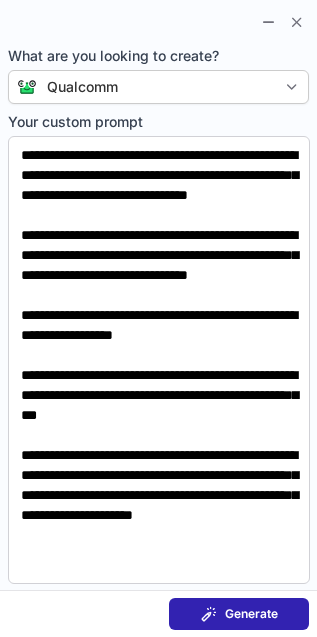 click on "Generate" at bounding box center [251, 614] 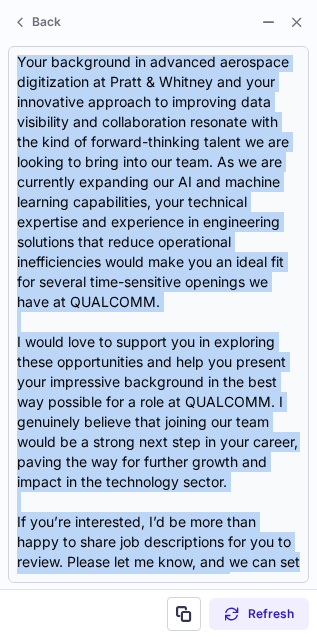 scroll, scrollTop: 560, scrollLeft: 0, axis: vertical 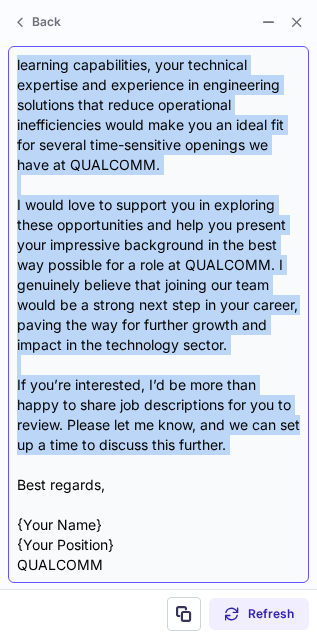 drag, startPoint x: 16, startPoint y: 143, endPoint x: 184, endPoint y: 465, distance: 363.1914 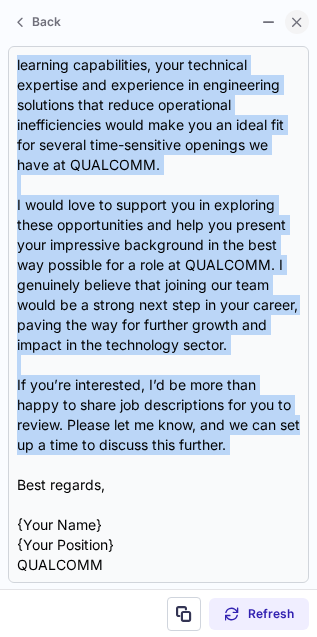 click at bounding box center (297, 22) 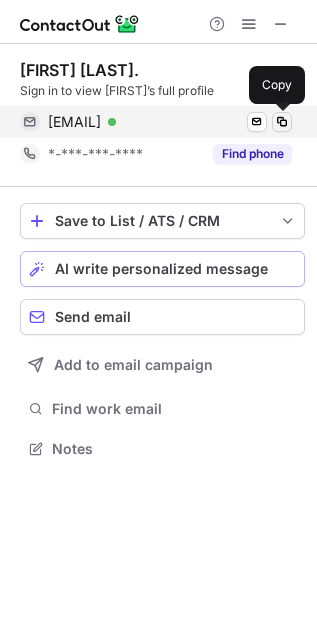click at bounding box center [282, 122] 